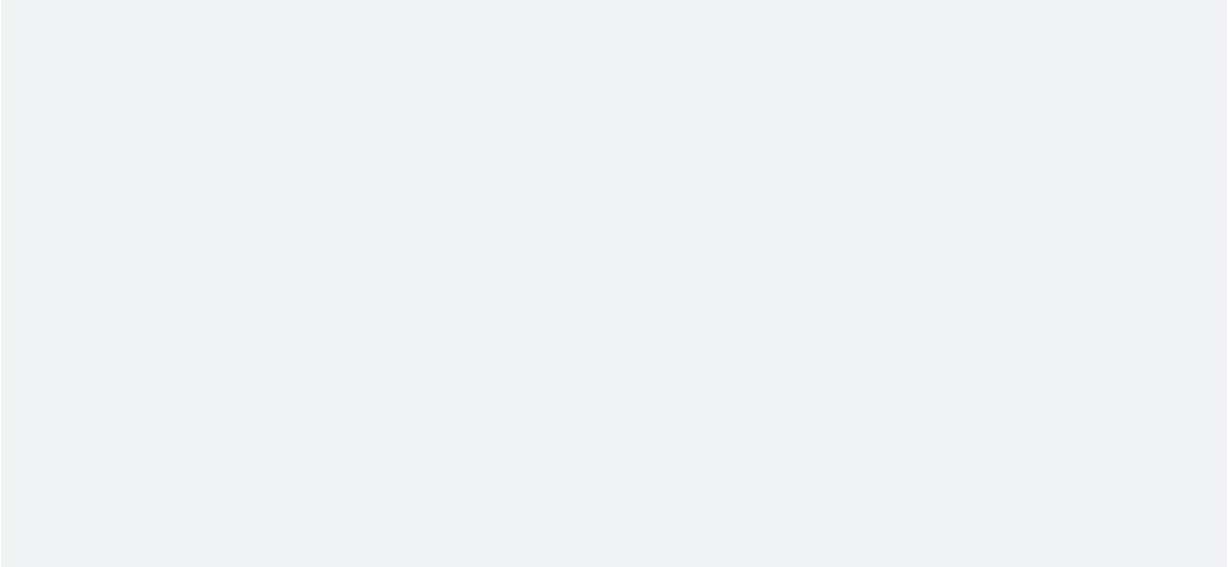 scroll, scrollTop: 0, scrollLeft: 0, axis: both 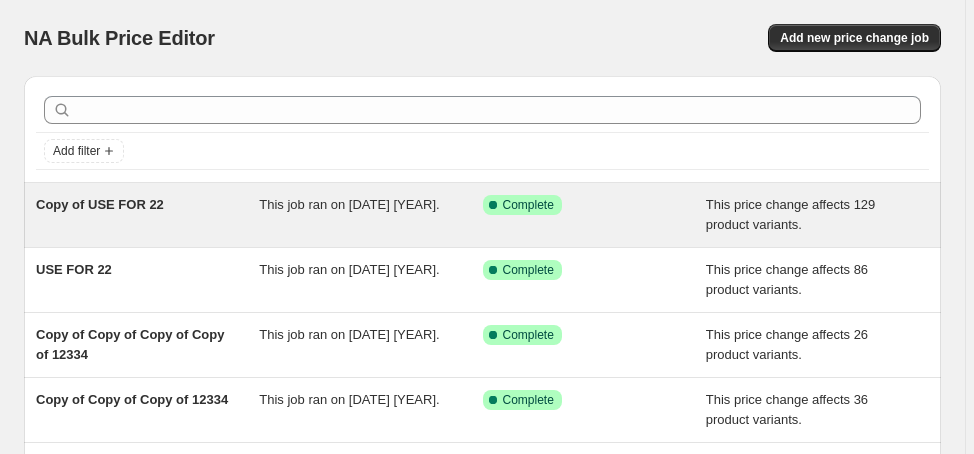 click on "Copy of USE FOR 22" at bounding box center (100, 204) 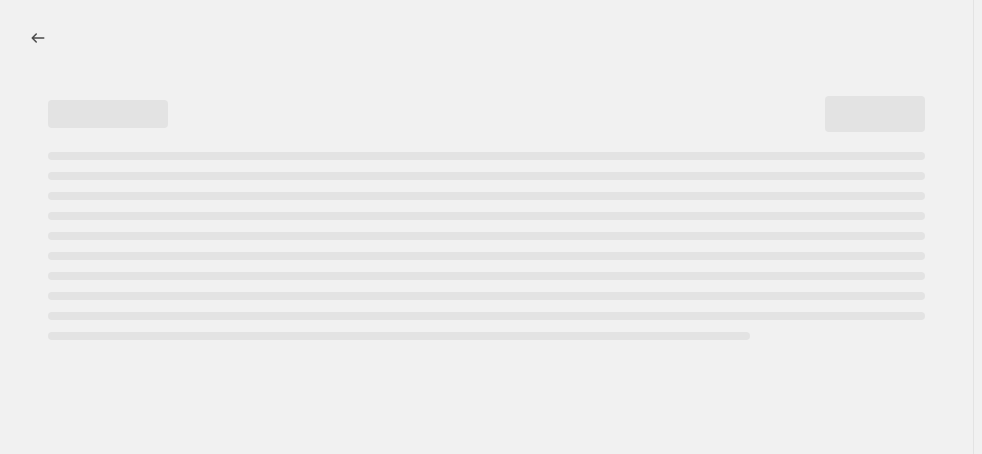 select on "margin" 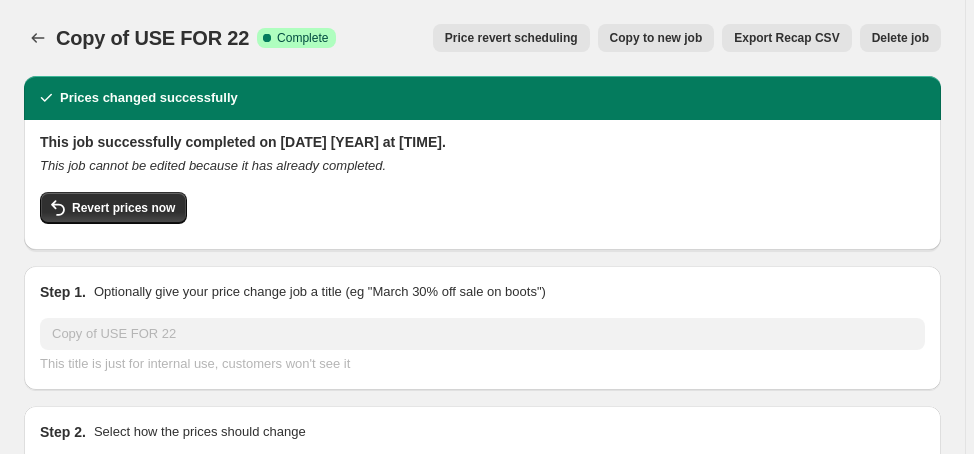 click on "Delete job" at bounding box center [900, 38] 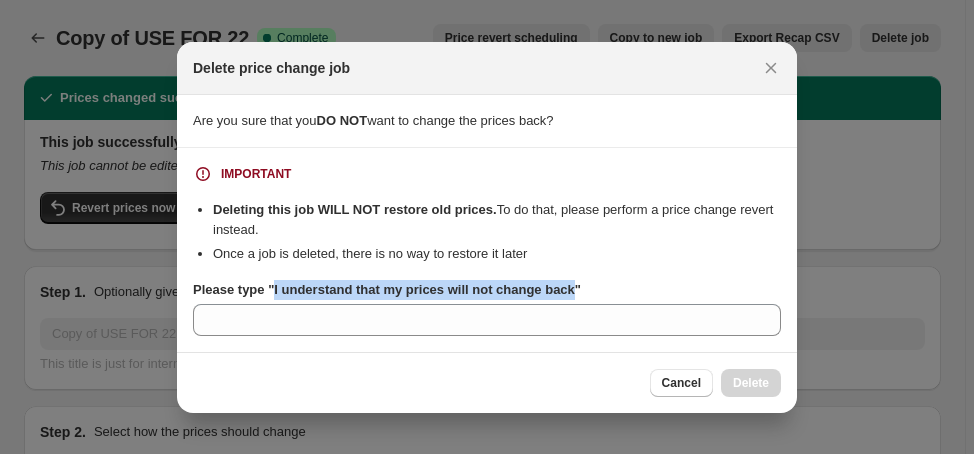 drag, startPoint x: 272, startPoint y: 289, endPoint x: 572, endPoint y: 295, distance: 300.06 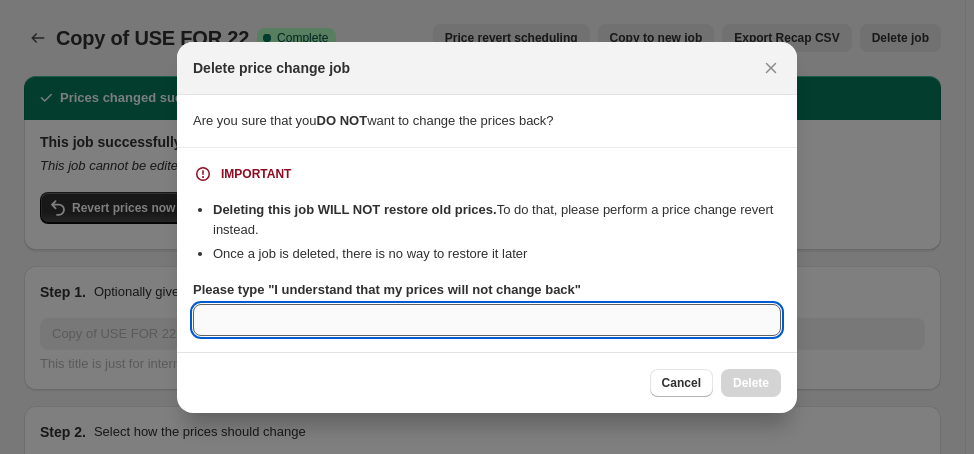 paste on "I understand that my prices will not change back" 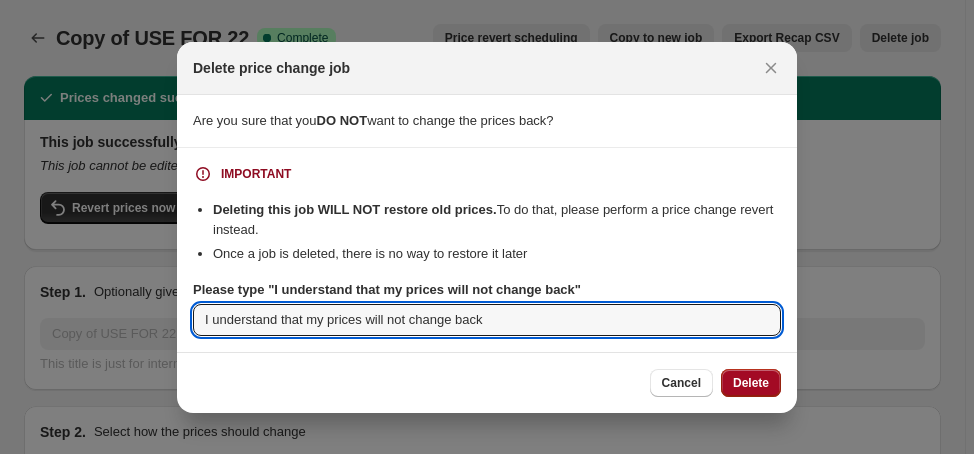 type on "I understand that my prices will not change back" 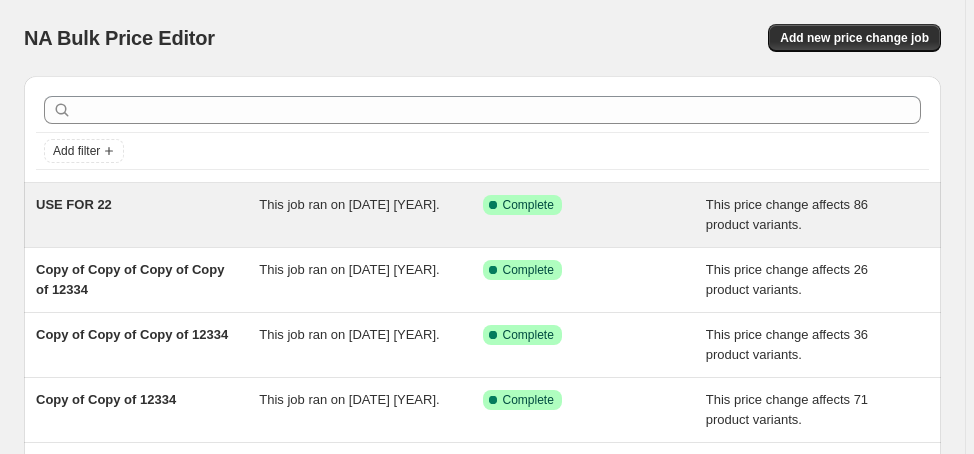 click on "USE FOR 22" at bounding box center (74, 204) 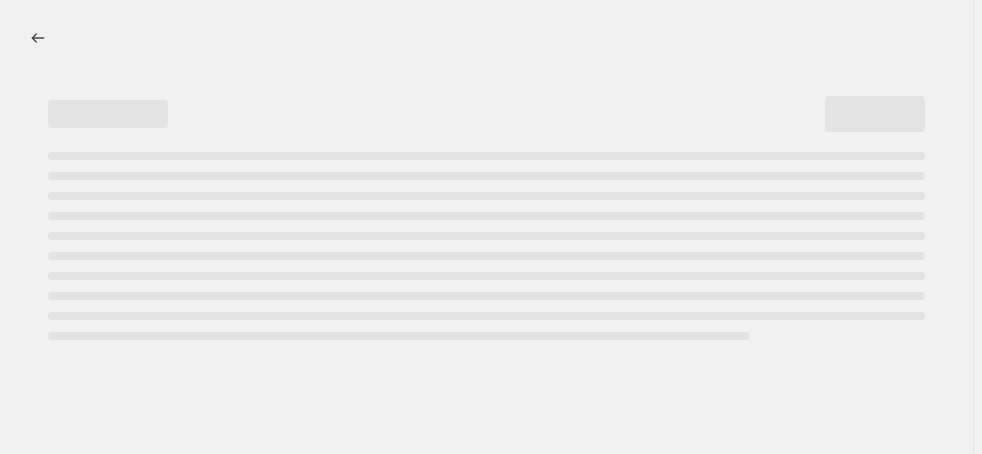 select on "margin" 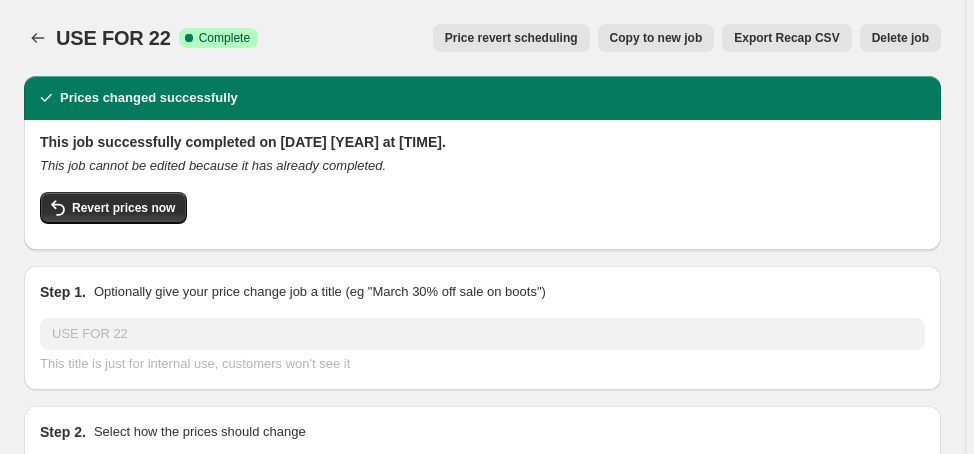 click on "Copy to new job" at bounding box center [656, 38] 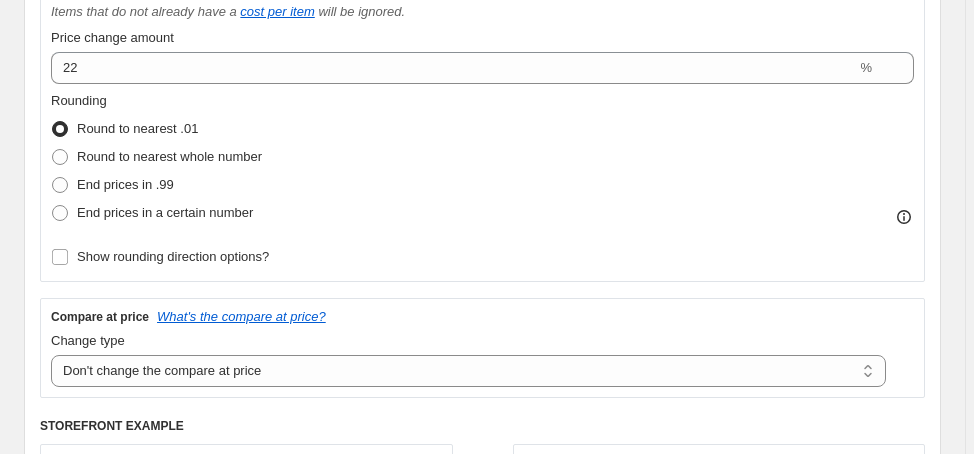 scroll, scrollTop: 480, scrollLeft: 0, axis: vertical 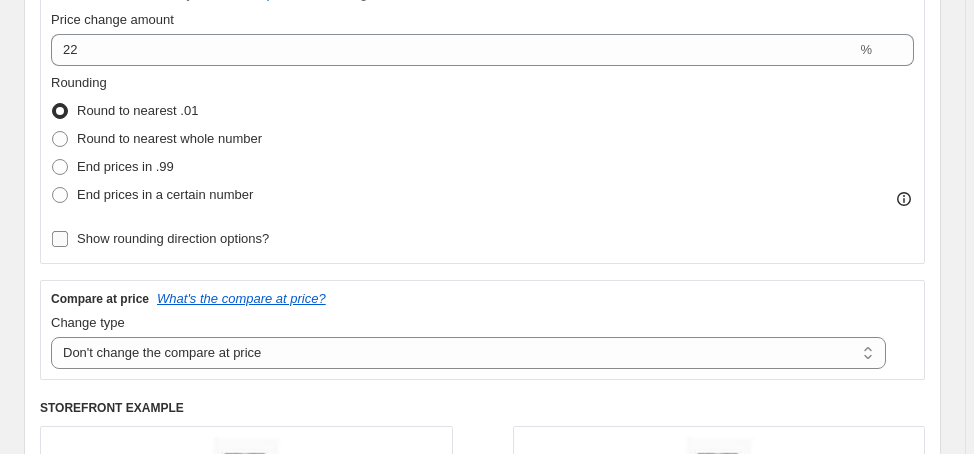 click on "Show rounding direction options?" at bounding box center [173, 238] 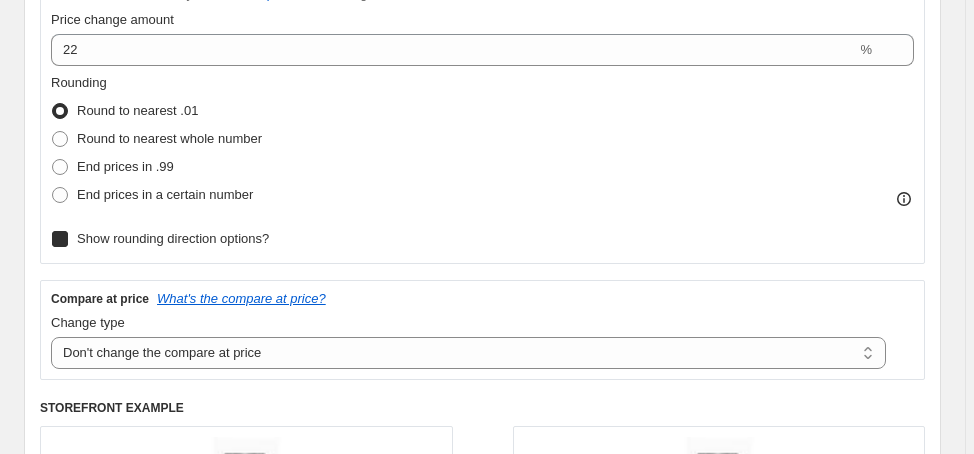 checkbox on "true" 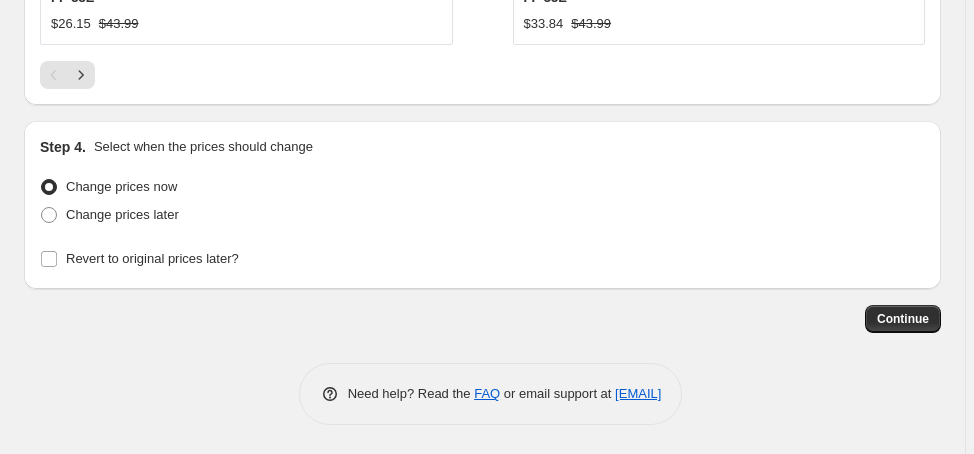 scroll, scrollTop: 2528, scrollLeft: 0, axis: vertical 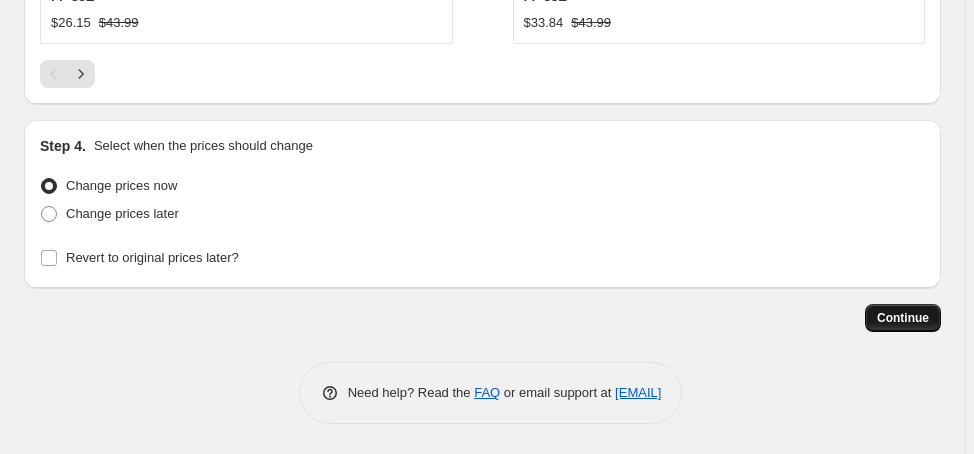 click on "Continue" at bounding box center (903, 318) 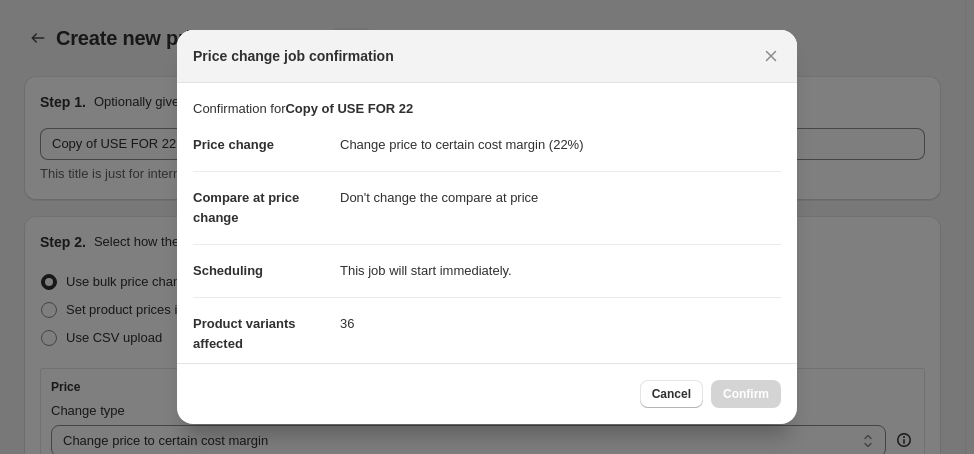 scroll, scrollTop: 0, scrollLeft: 0, axis: both 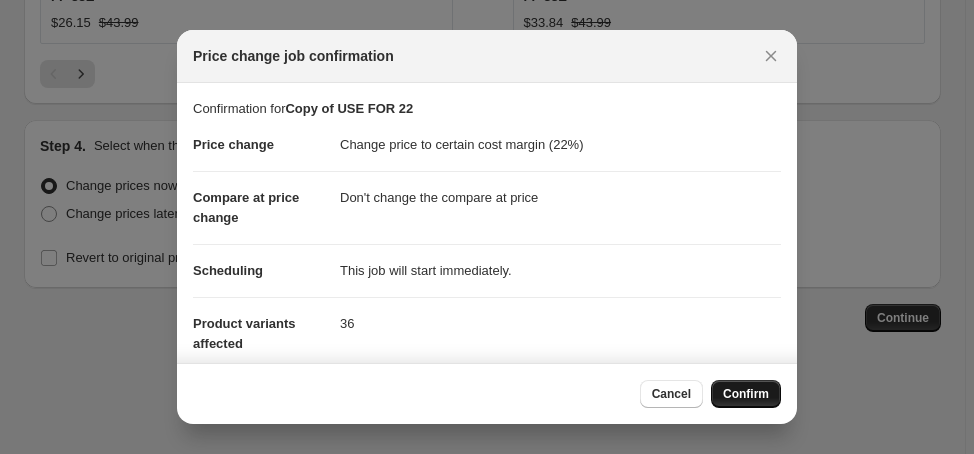 click on "Confirm" at bounding box center (746, 394) 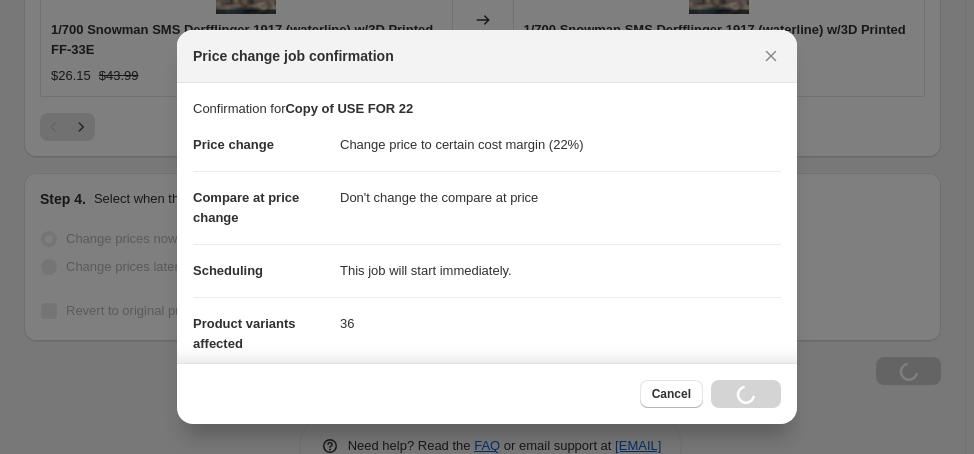scroll, scrollTop: 2595, scrollLeft: 0, axis: vertical 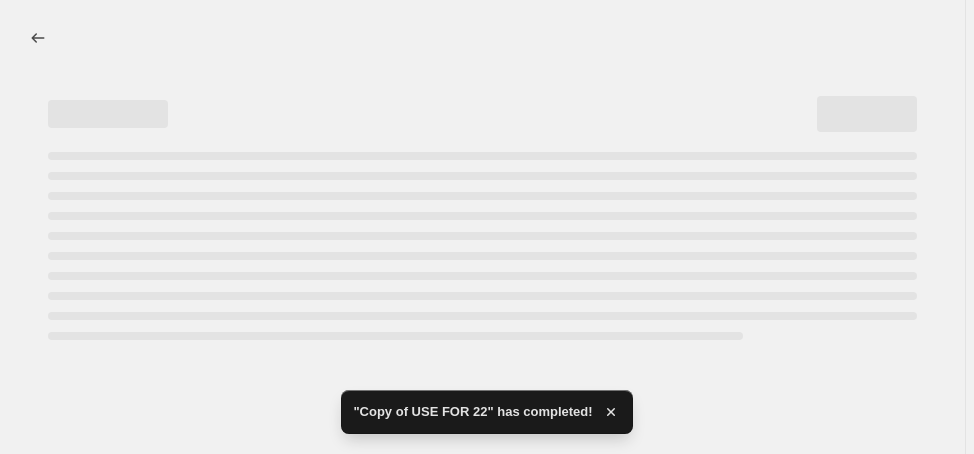 select on "margin" 